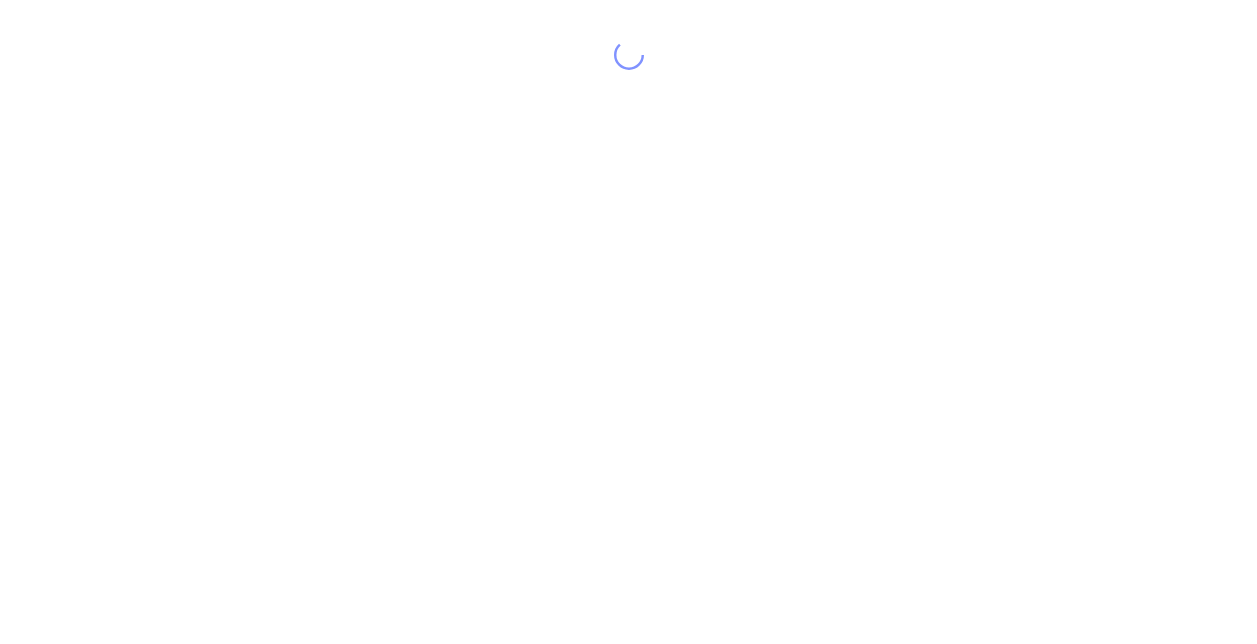 scroll, scrollTop: 0, scrollLeft: 0, axis: both 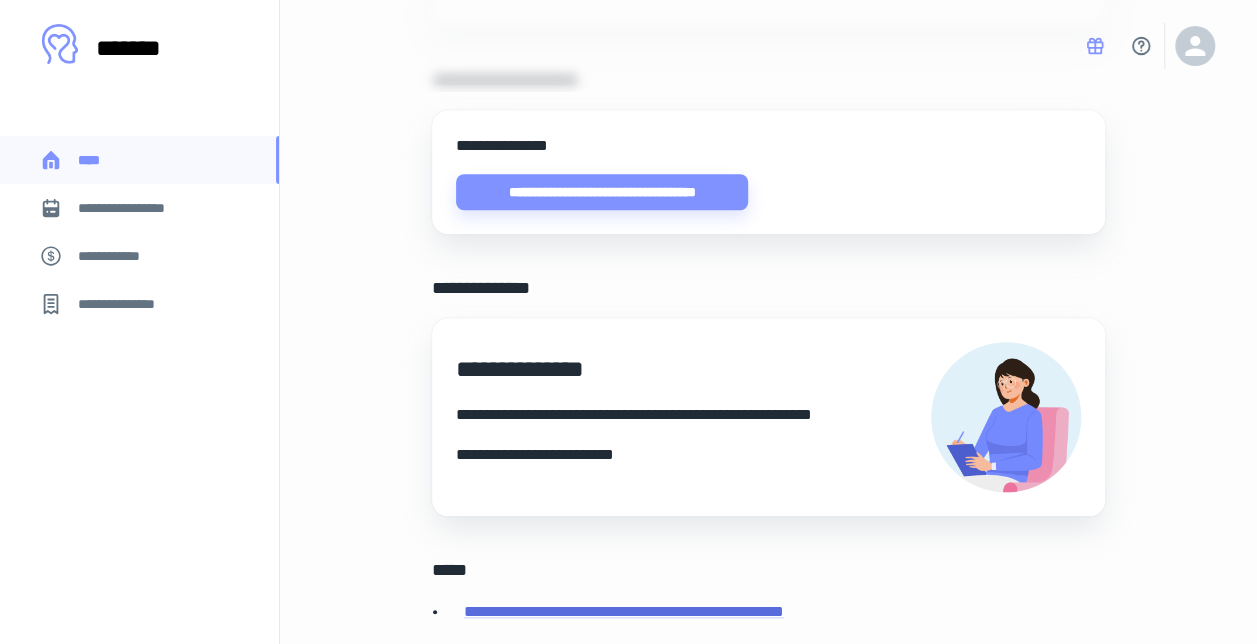 click on "**********" at bounding box center (136, 208) 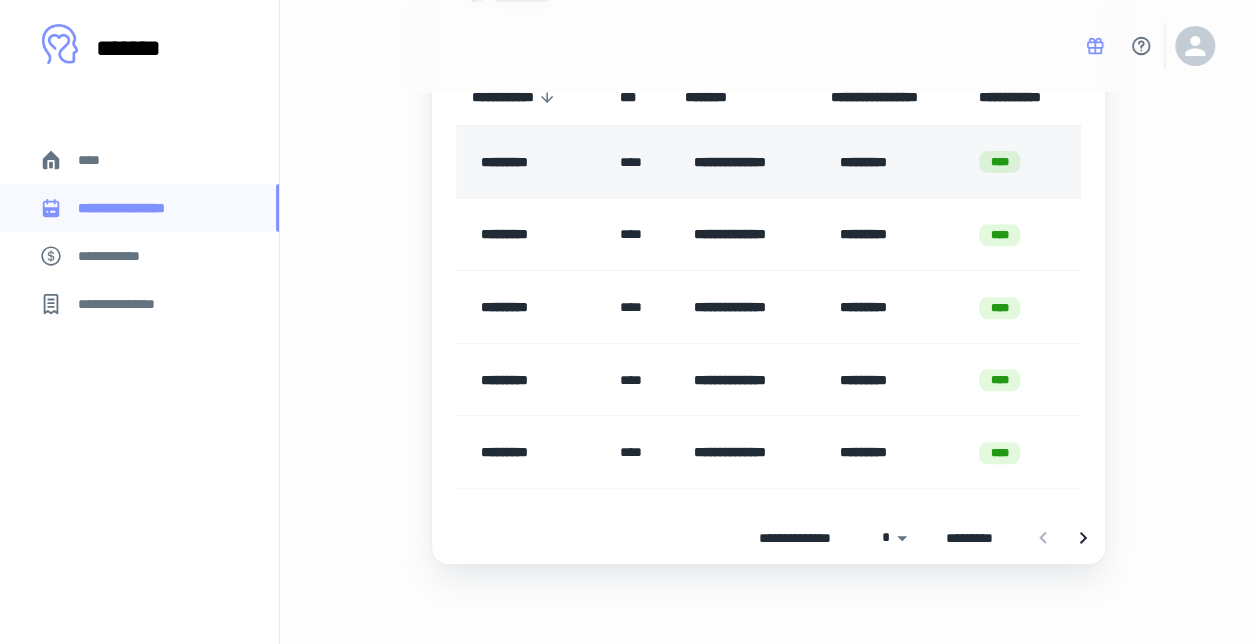 scroll, scrollTop: 0, scrollLeft: 0, axis: both 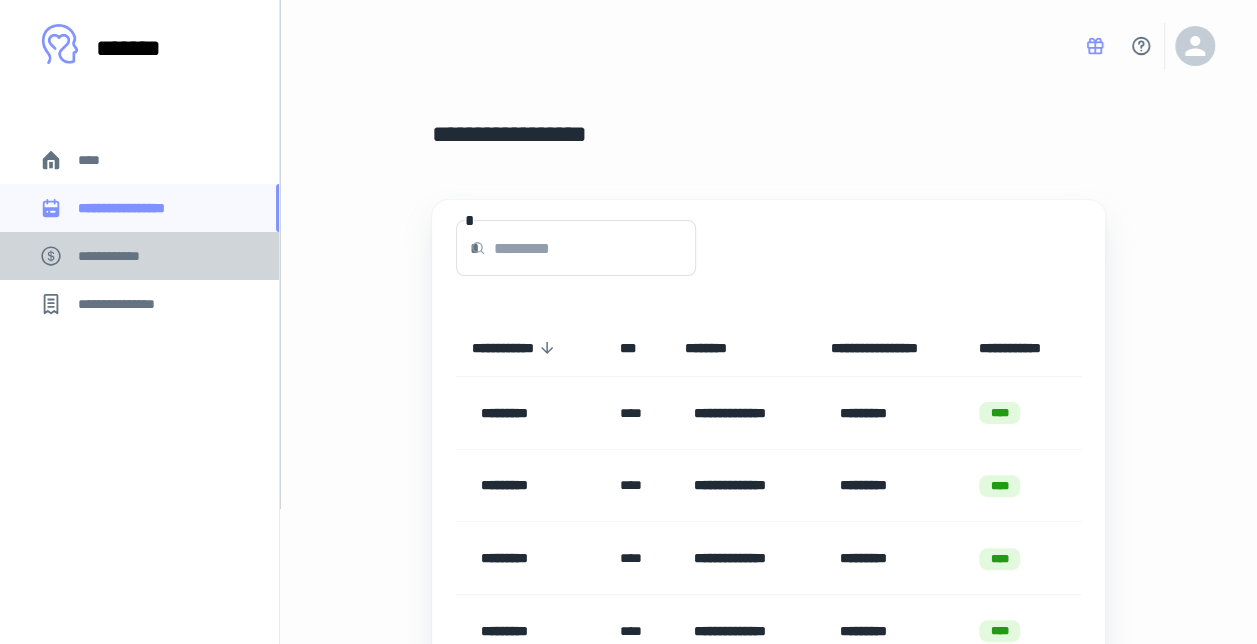 click on "**********" at bounding box center [119, 256] 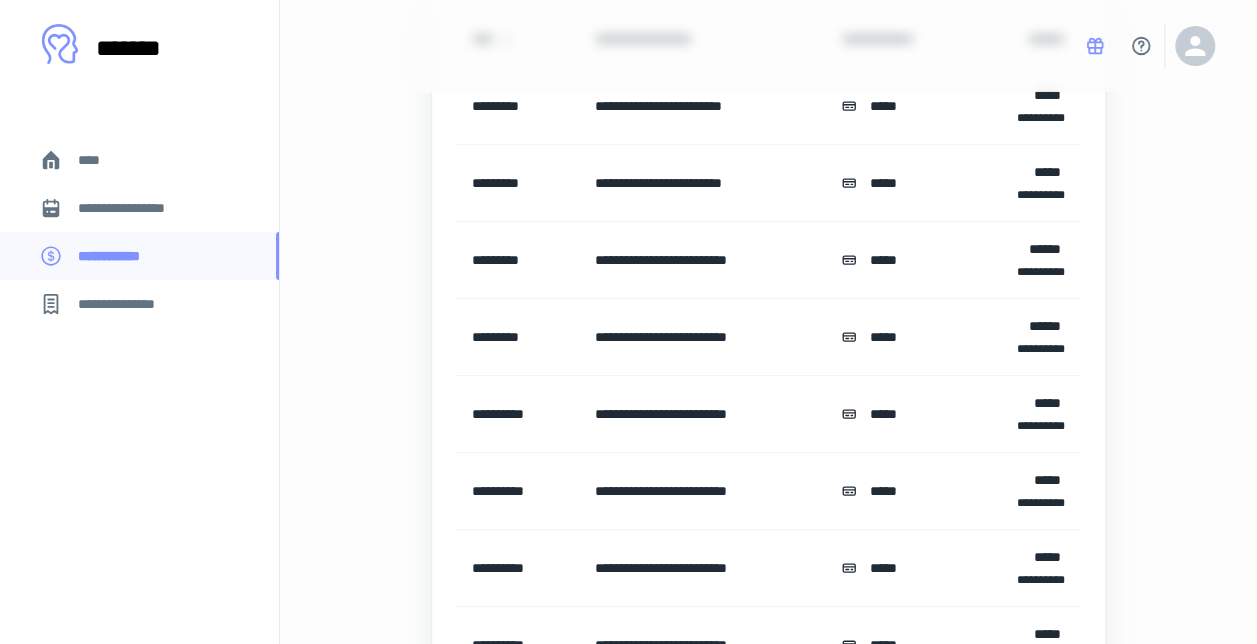 scroll, scrollTop: 0, scrollLeft: 0, axis: both 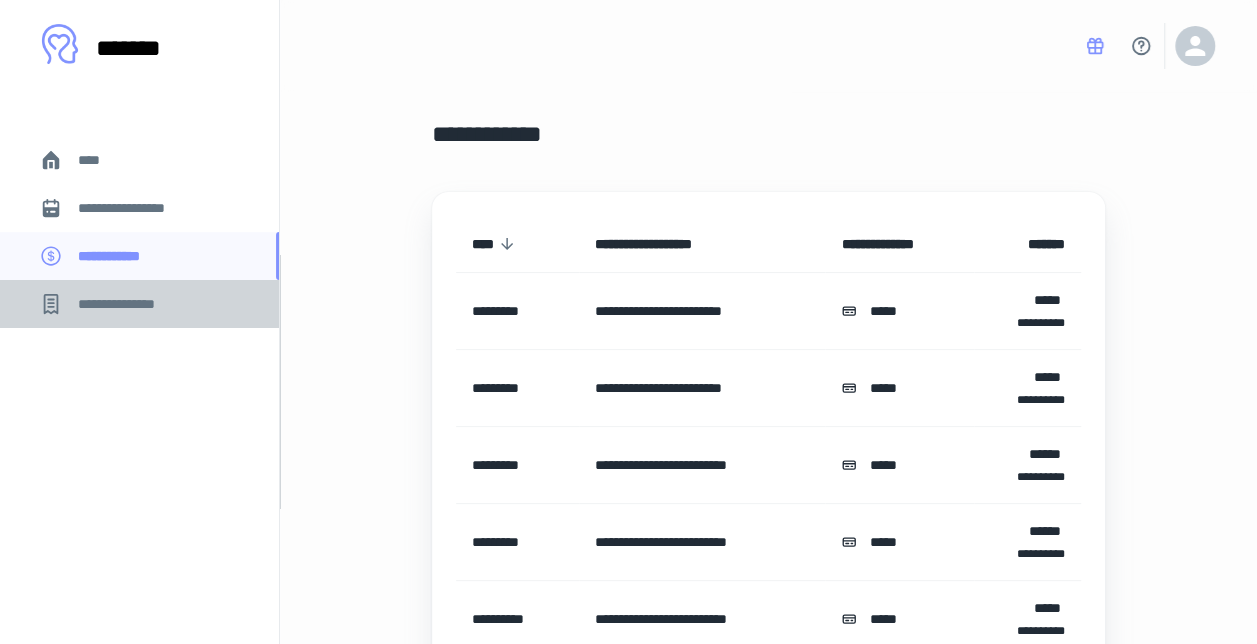 click on "**********" at bounding box center [139, 304] 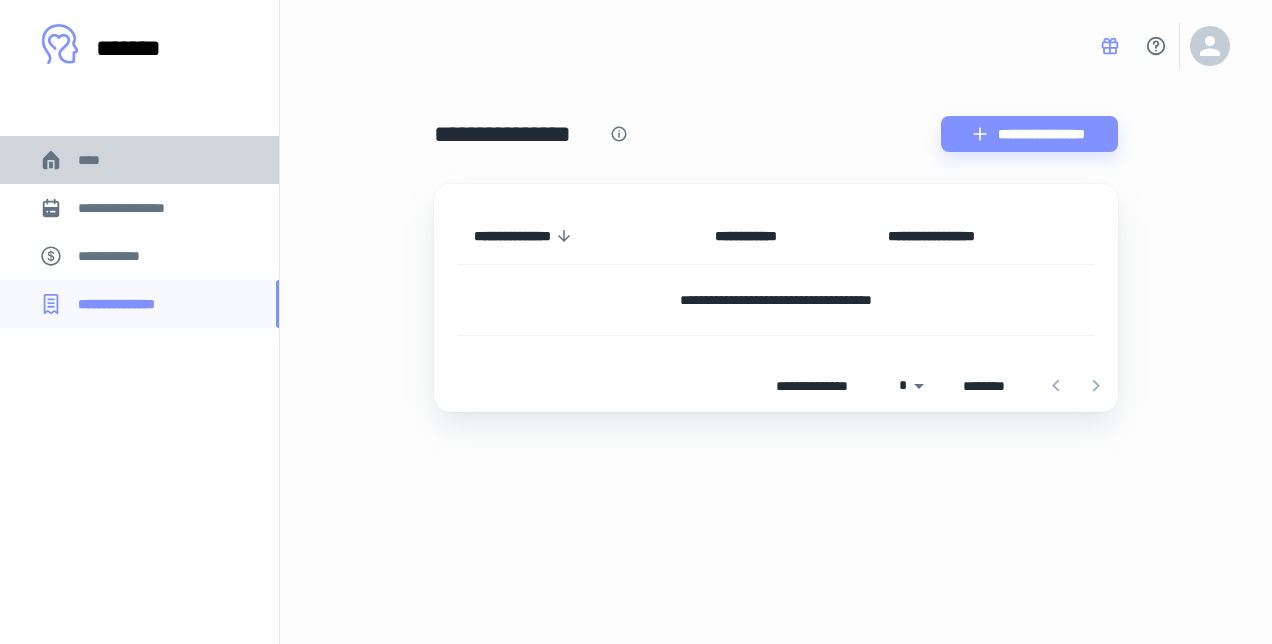 click on "****" at bounding box center [139, 160] 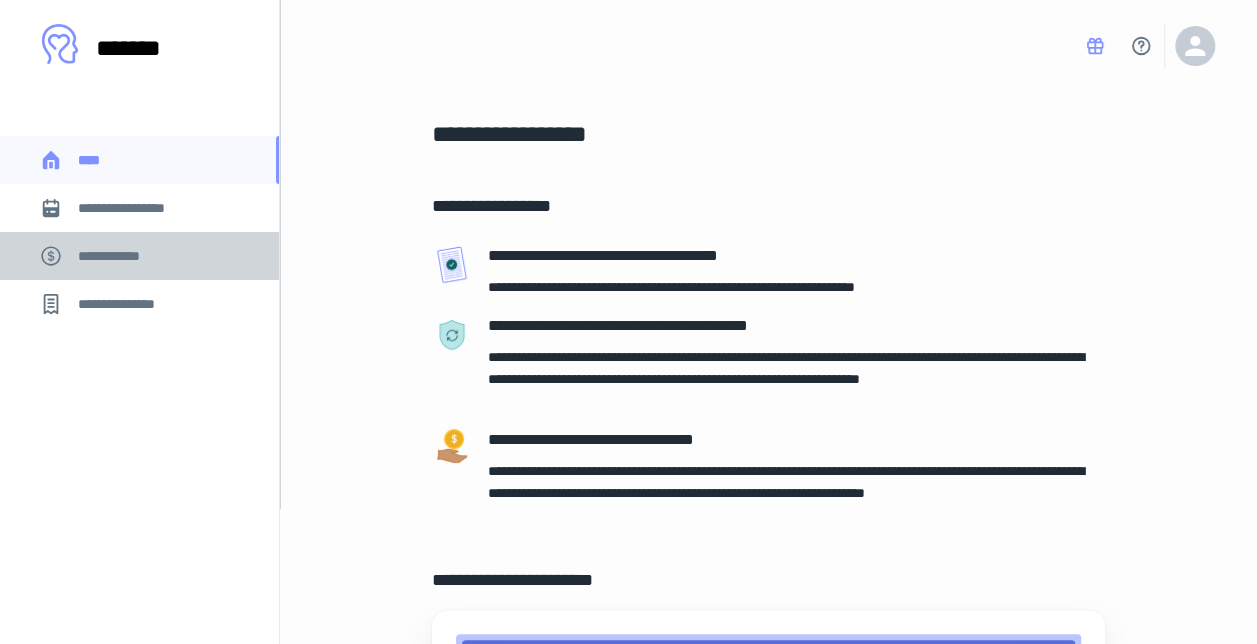click on "**********" at bounding box center (139, 256) 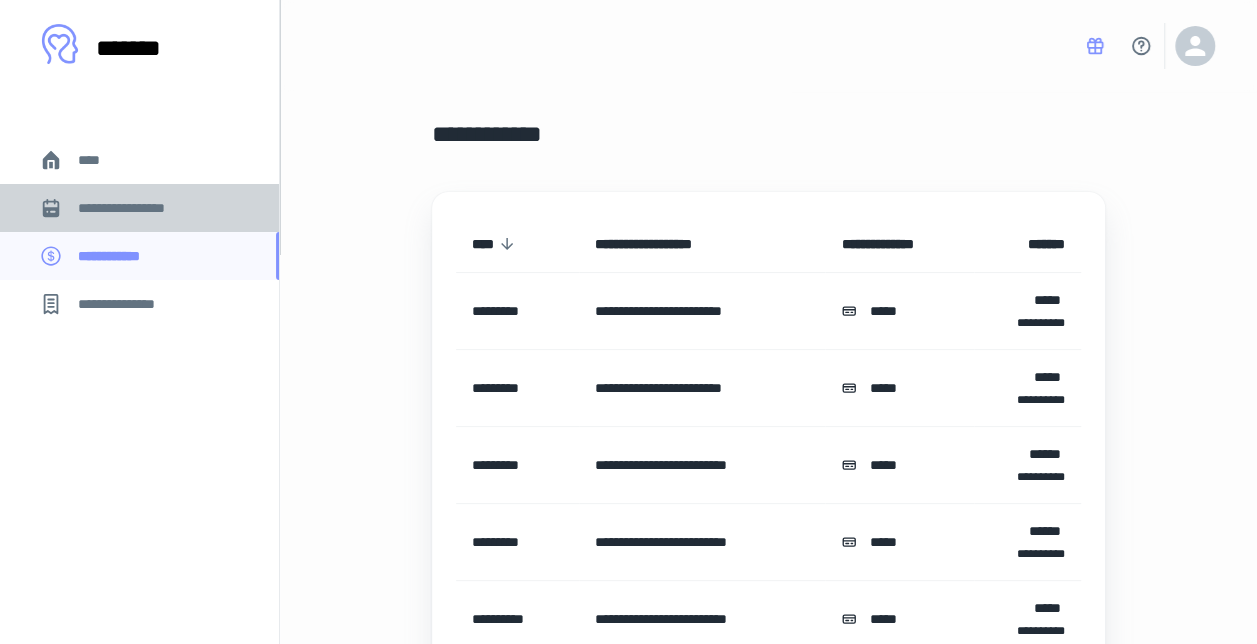 click on "**********" at bounding box center [136, 208] 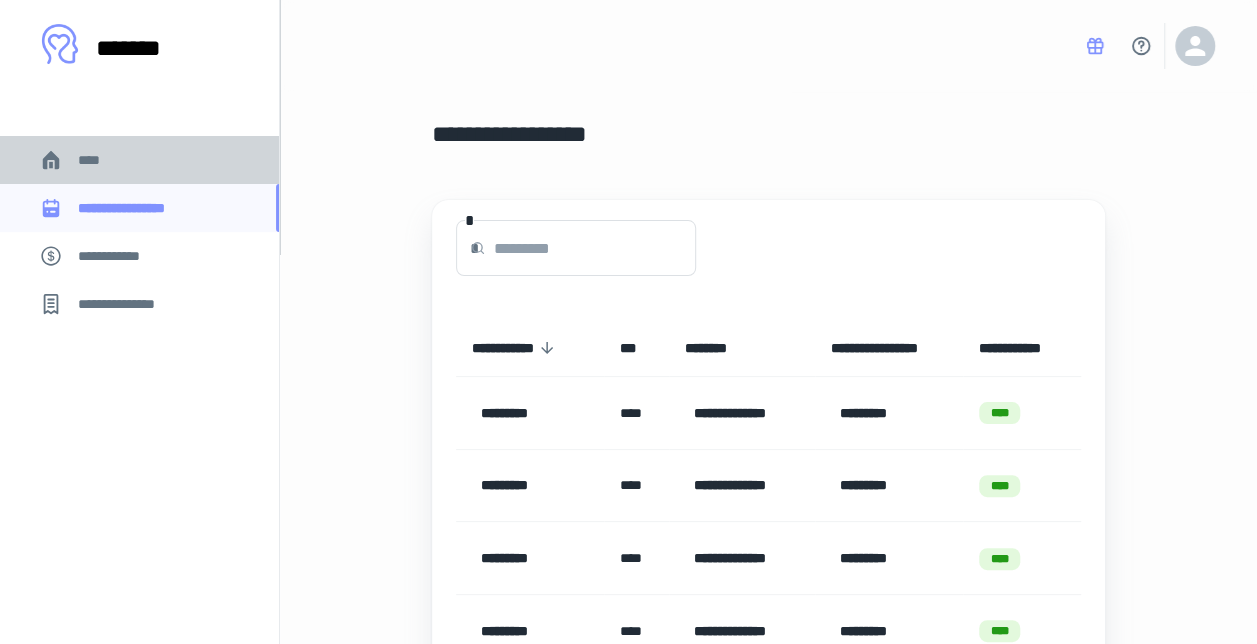 click on "****" at bounding box center (139, 160) 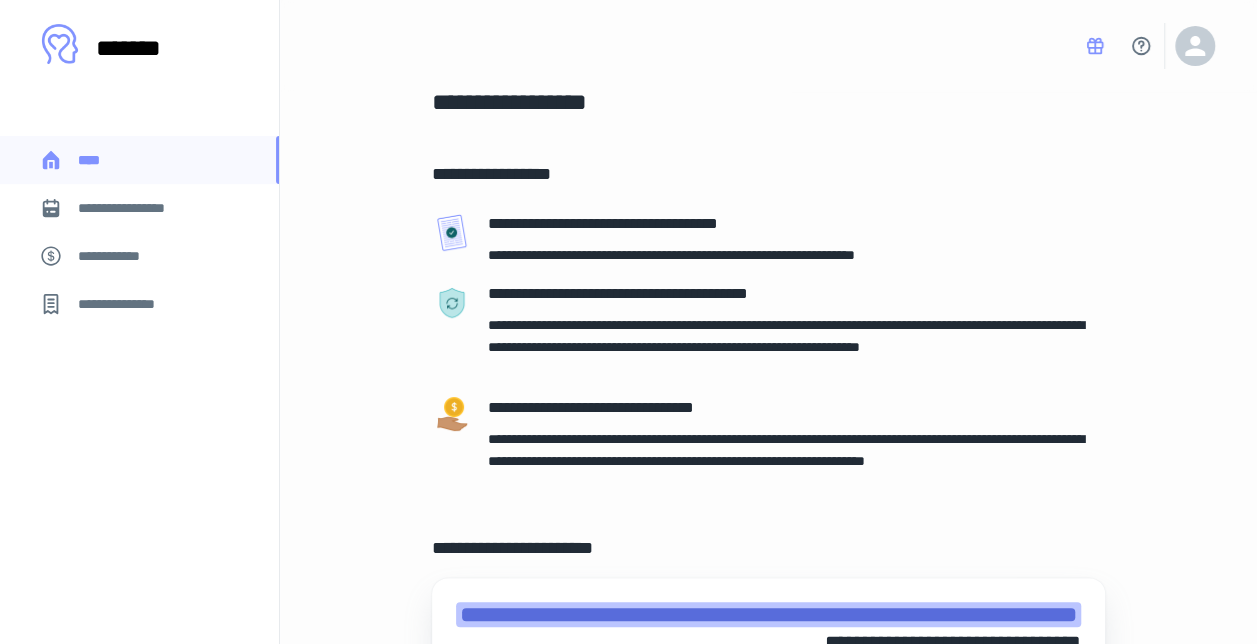 scroll, scrollTop: 0, scrollLeft: 0, axis: both 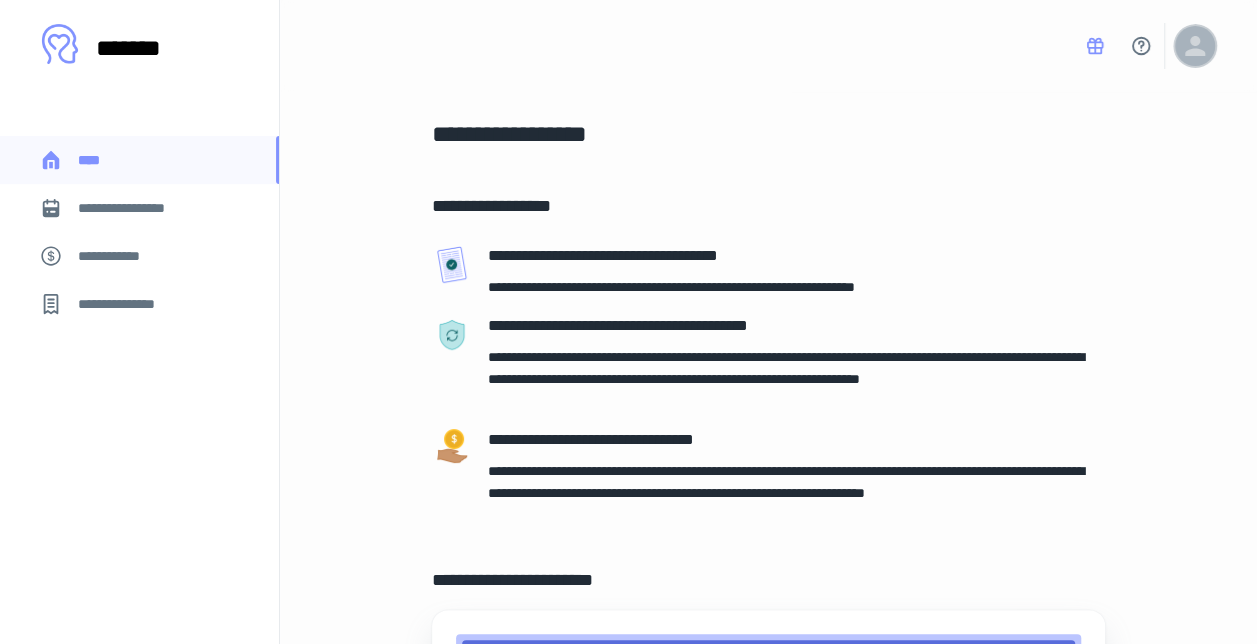 click 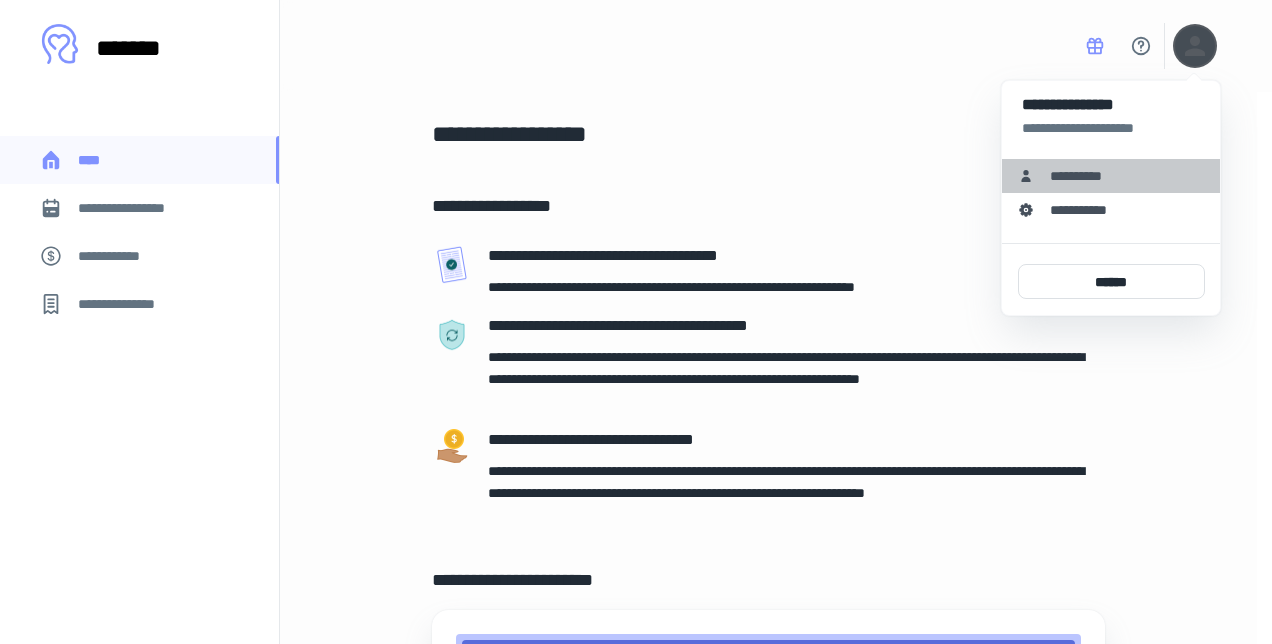 click on "**********" at bounding box center [1111, 176] 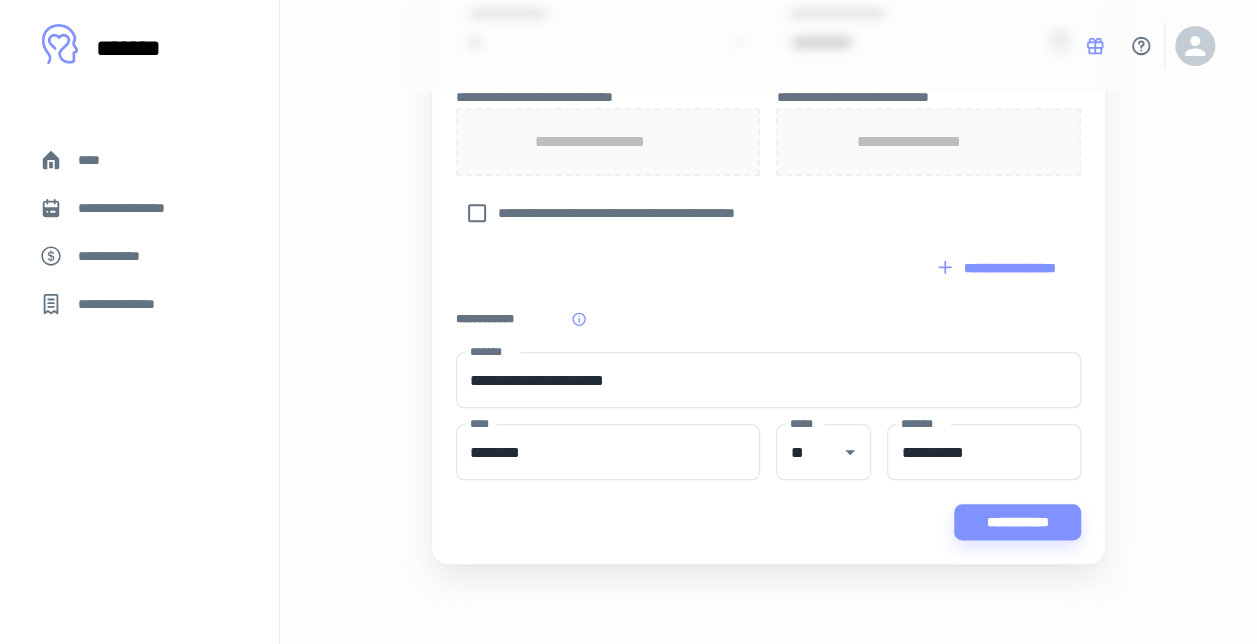 scroll, scrollTop: 0, scrollLeft: 0, axis: both 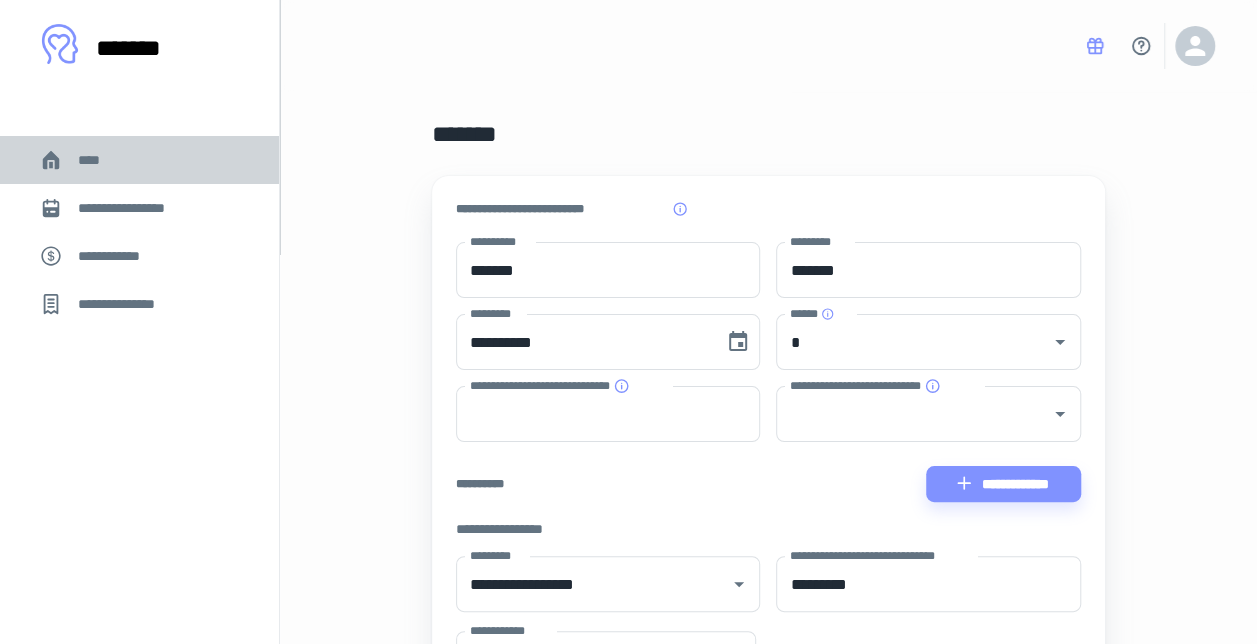 click on "****" at bounding box center (139, 160) 